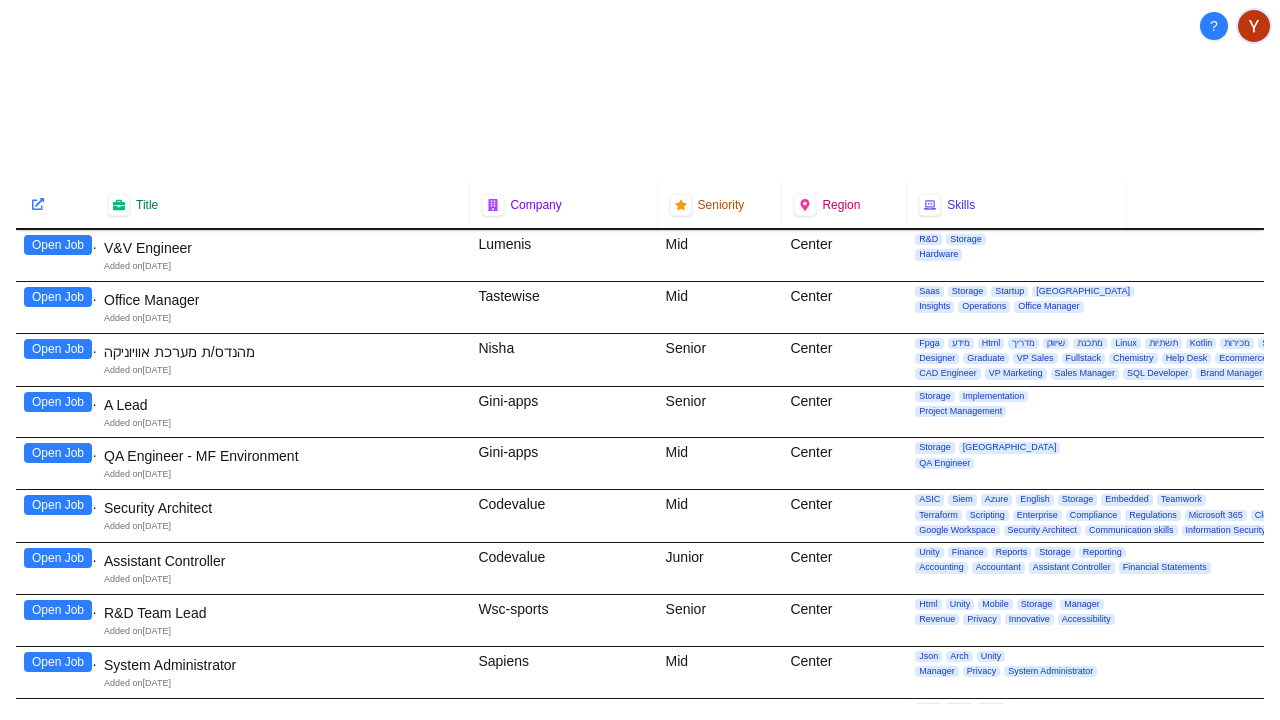 scroll, scrollTop: 0, scrollLeft: 0, axis: both 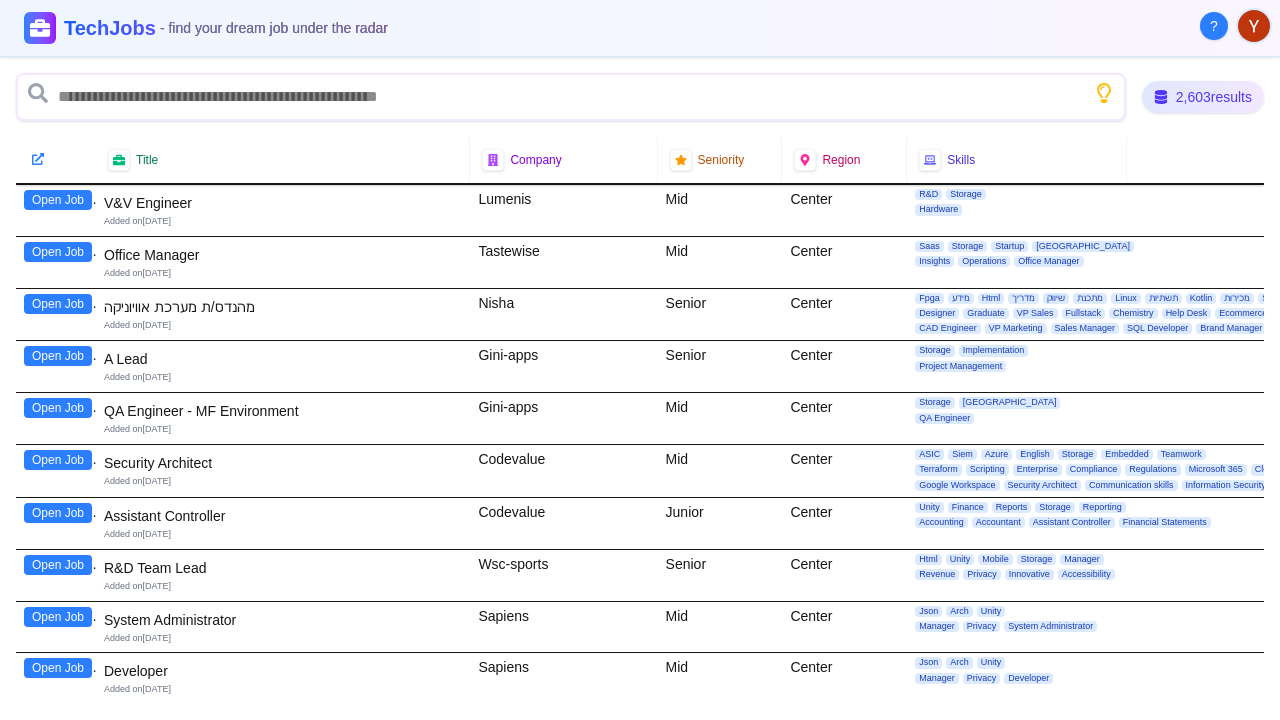 click on "Open Job" at bounding box center (58, 200) 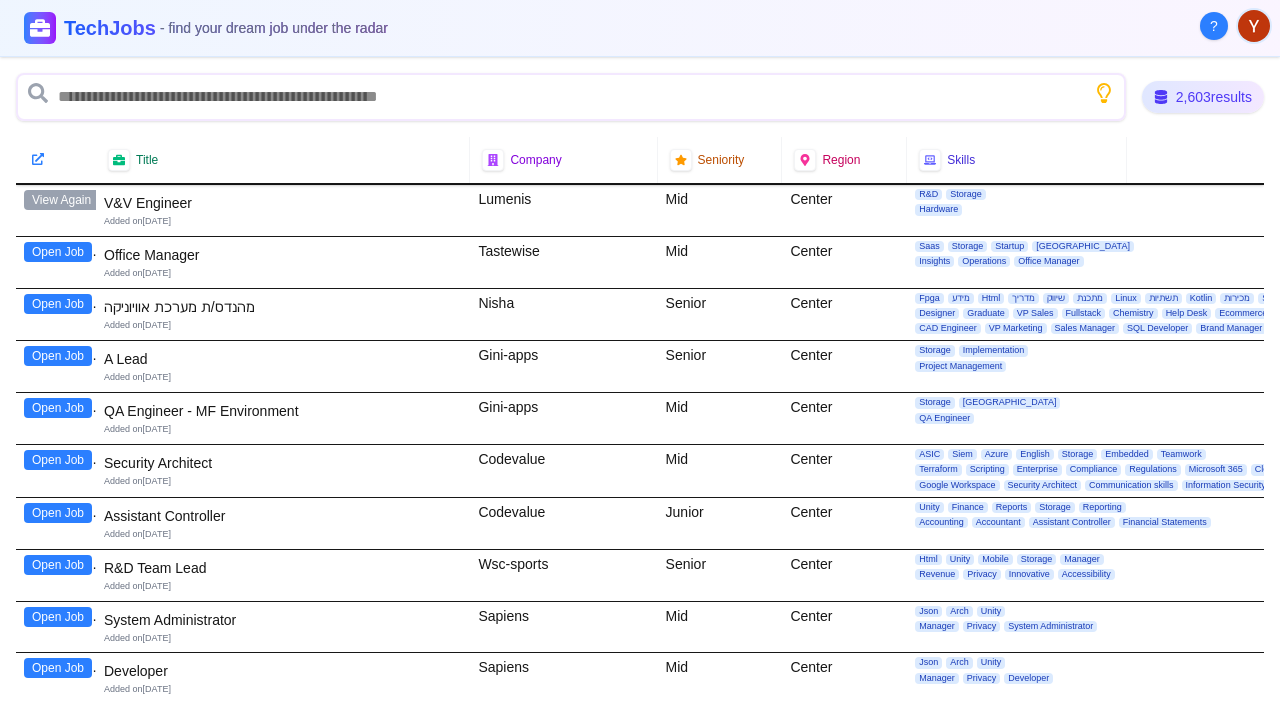 click on "Open Job" at bounding box center (58, 252) 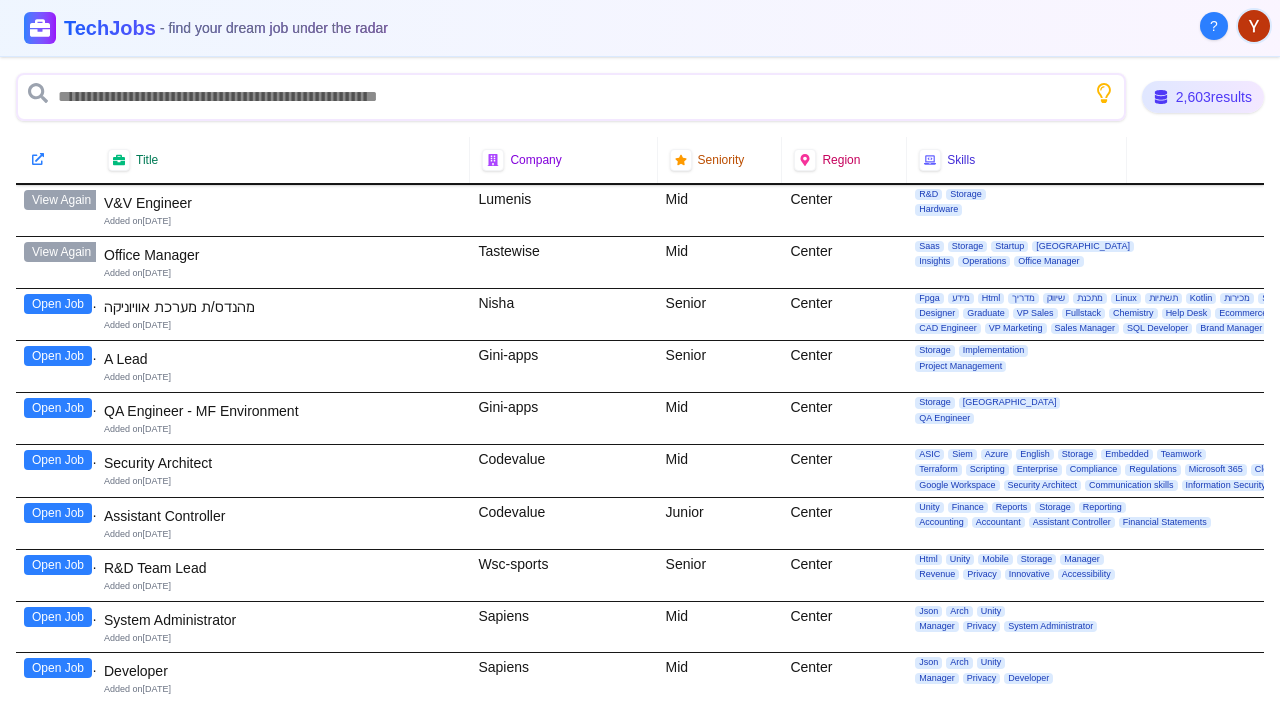 click on "Open Job" at bounding box center [58, 304] 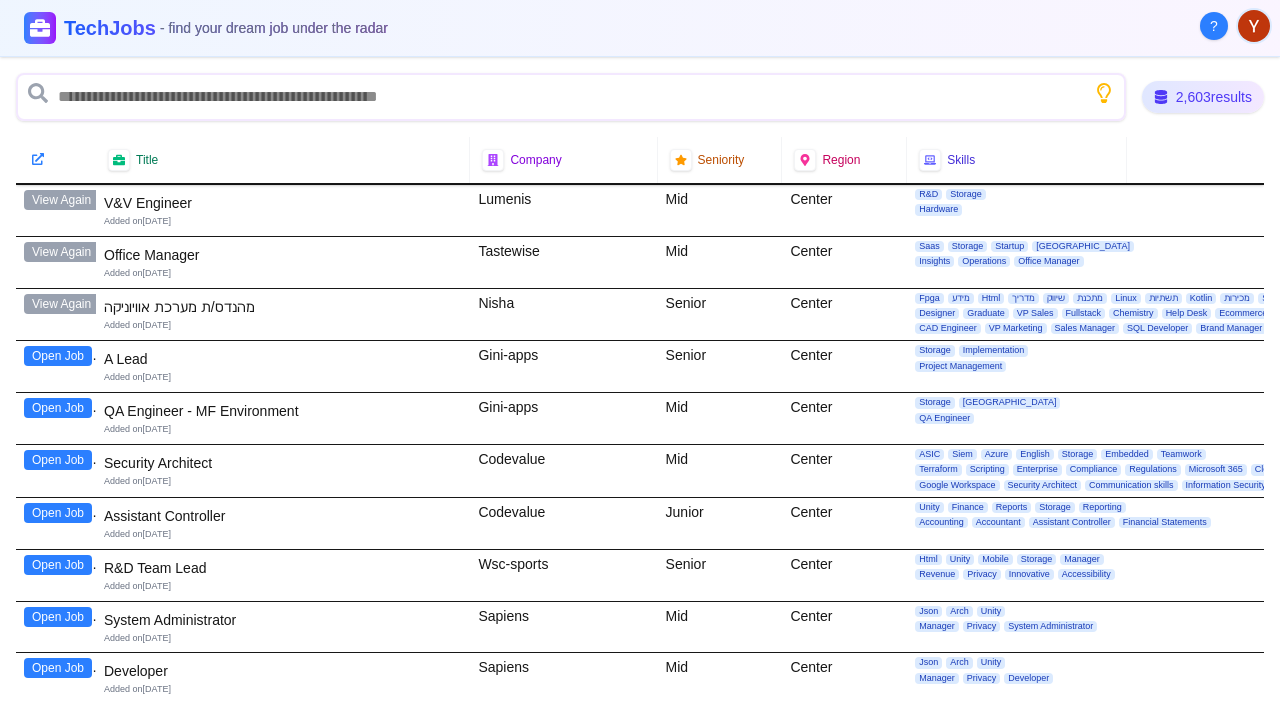 click on "Open Job" at bounding box center (58, 356) 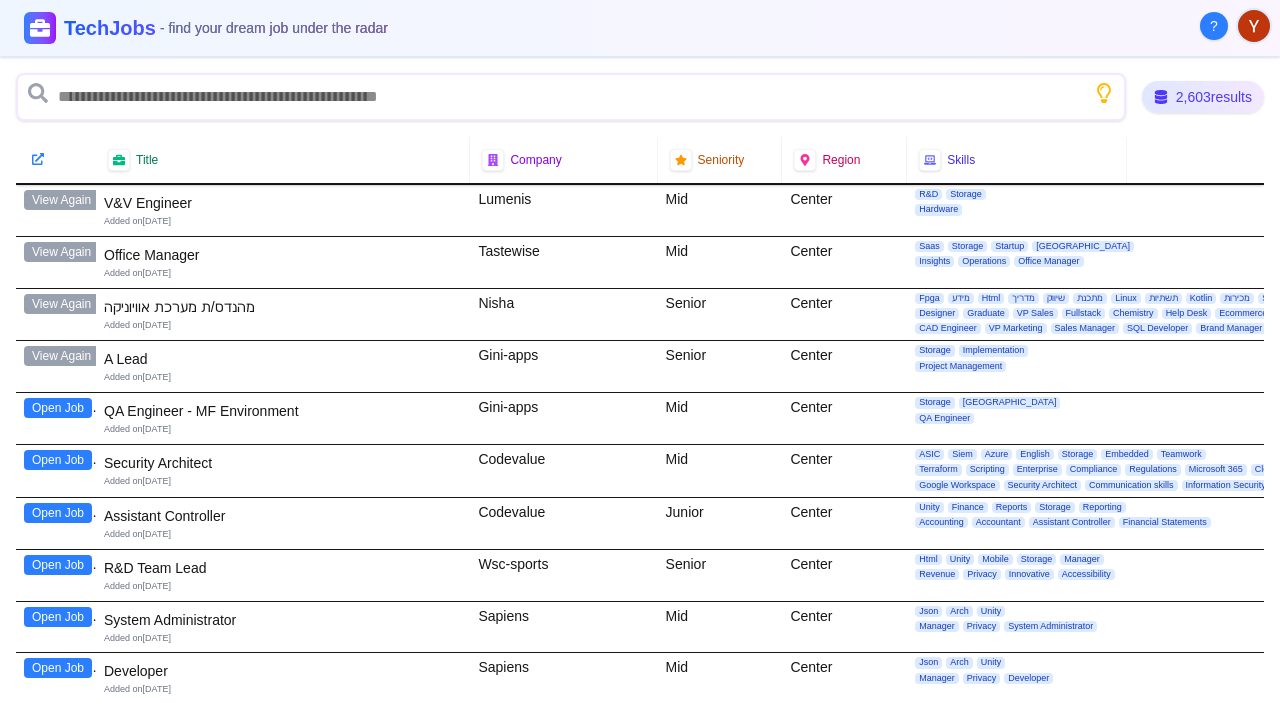 click on "Open Job" at bounding box center (58, 408) 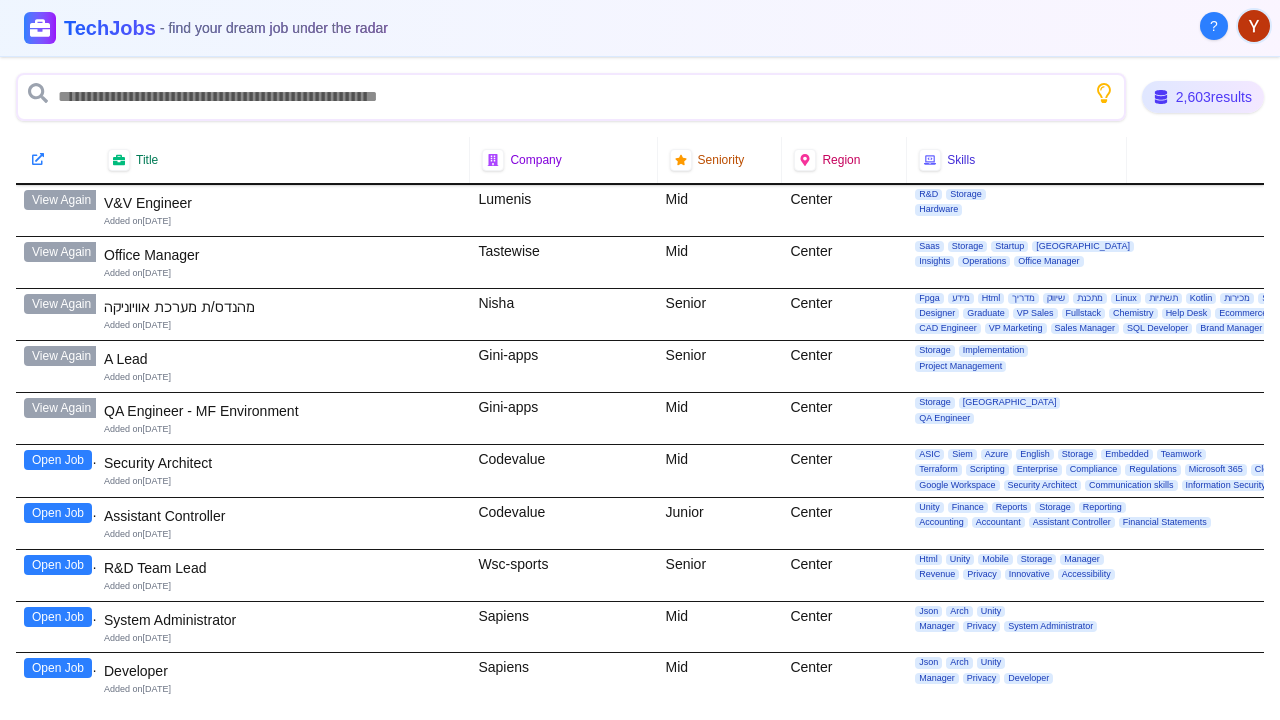 click on "Open Job" at bounding box center (58, 460) 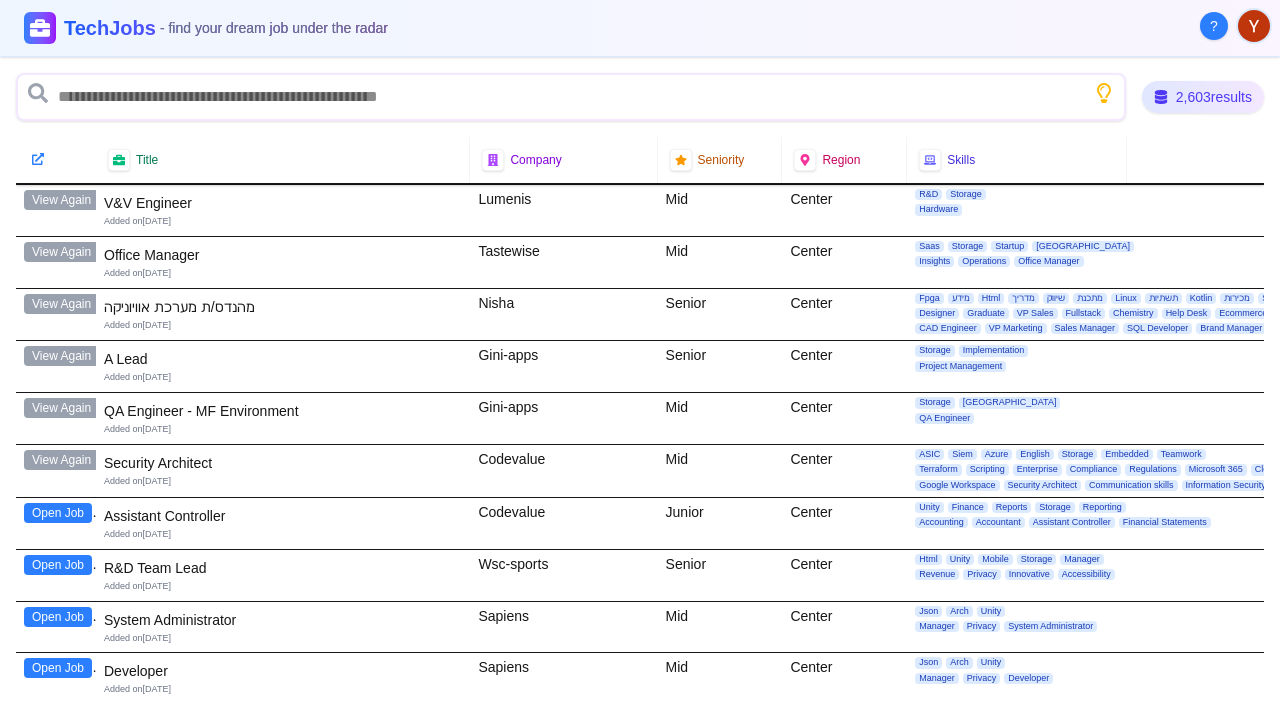 click on "Open Job" at bounding box center (58, 565) 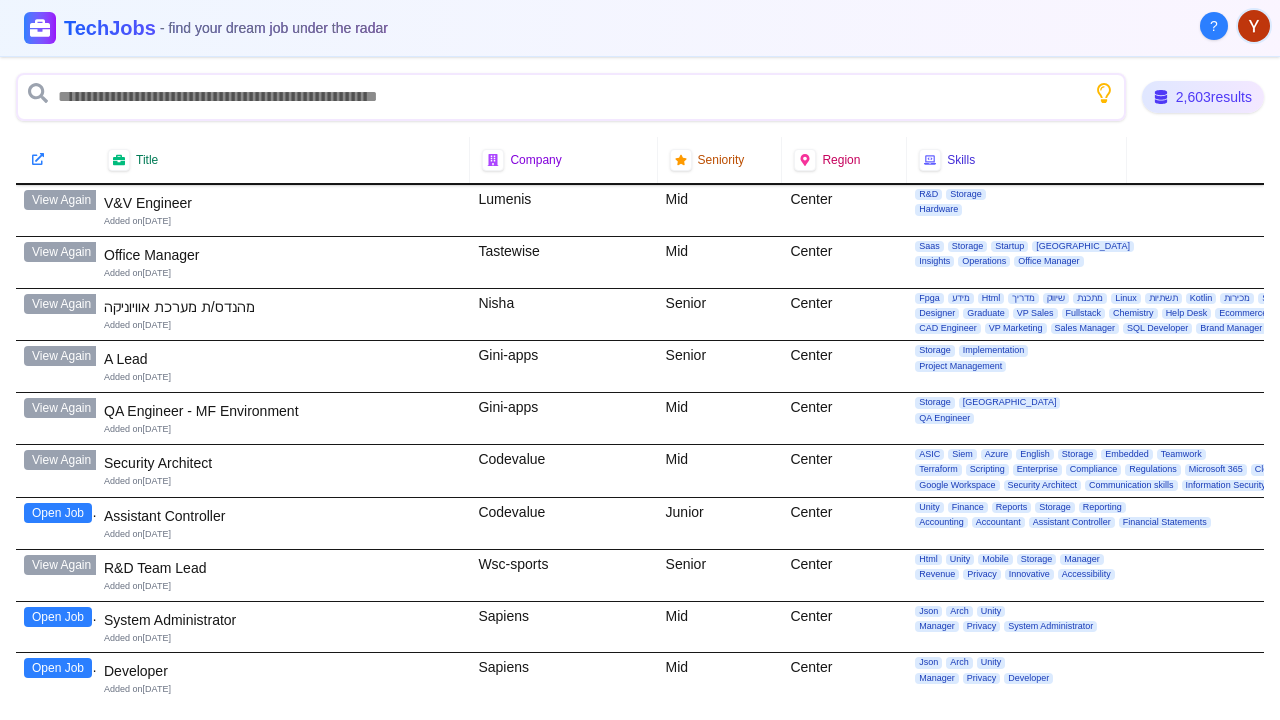 click on "Open Job" at bounding box center (58, 617) 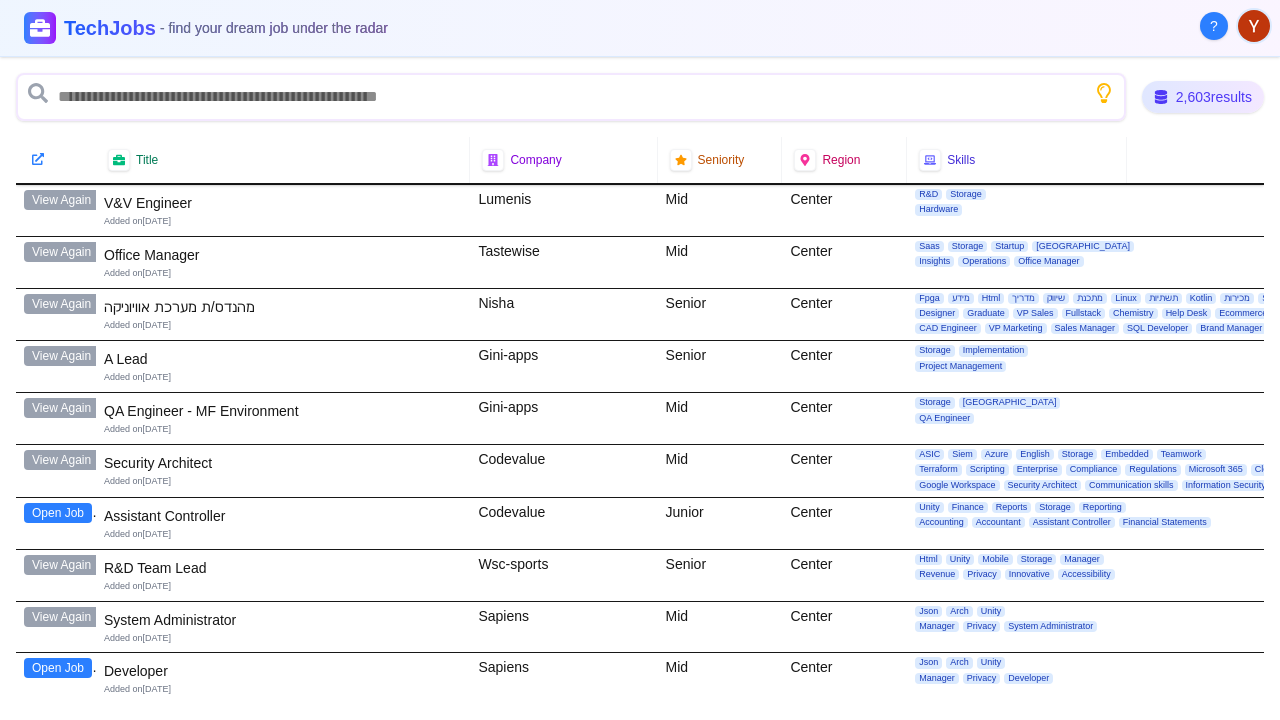 click on "Open Job" at bounding box center (58, 668) 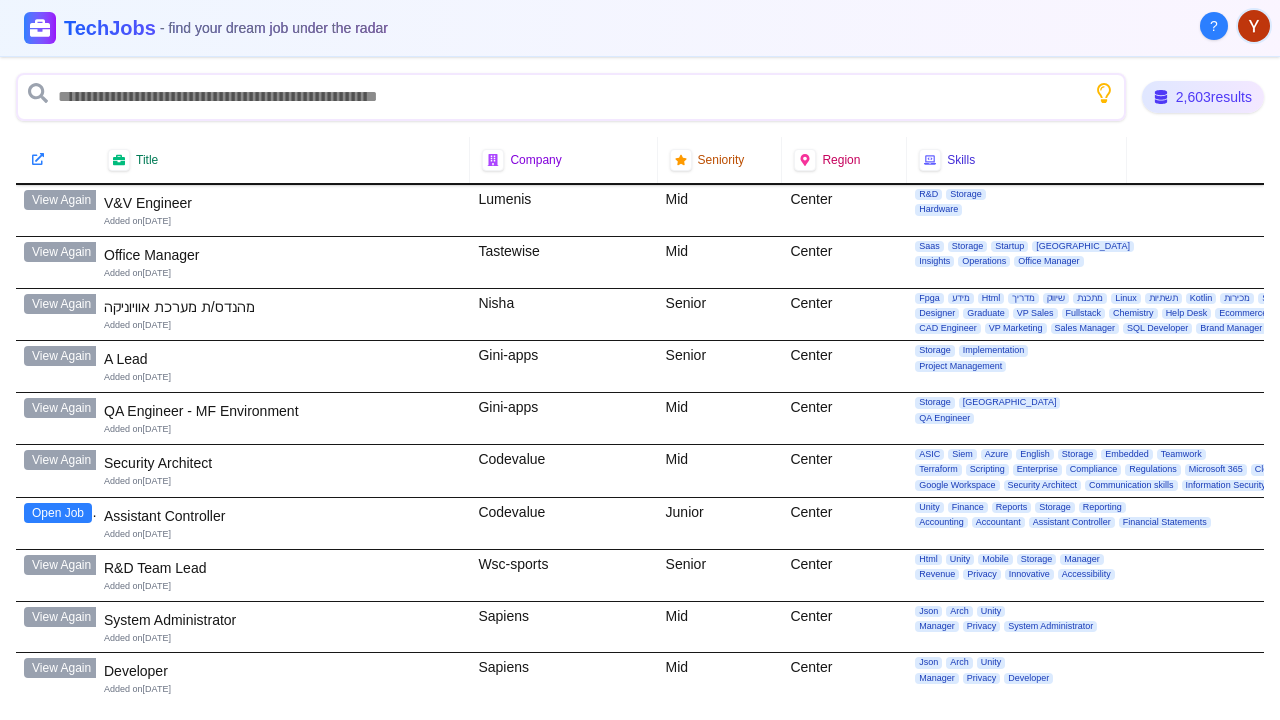 click on "Open Job" at bounding box center [58, 720] 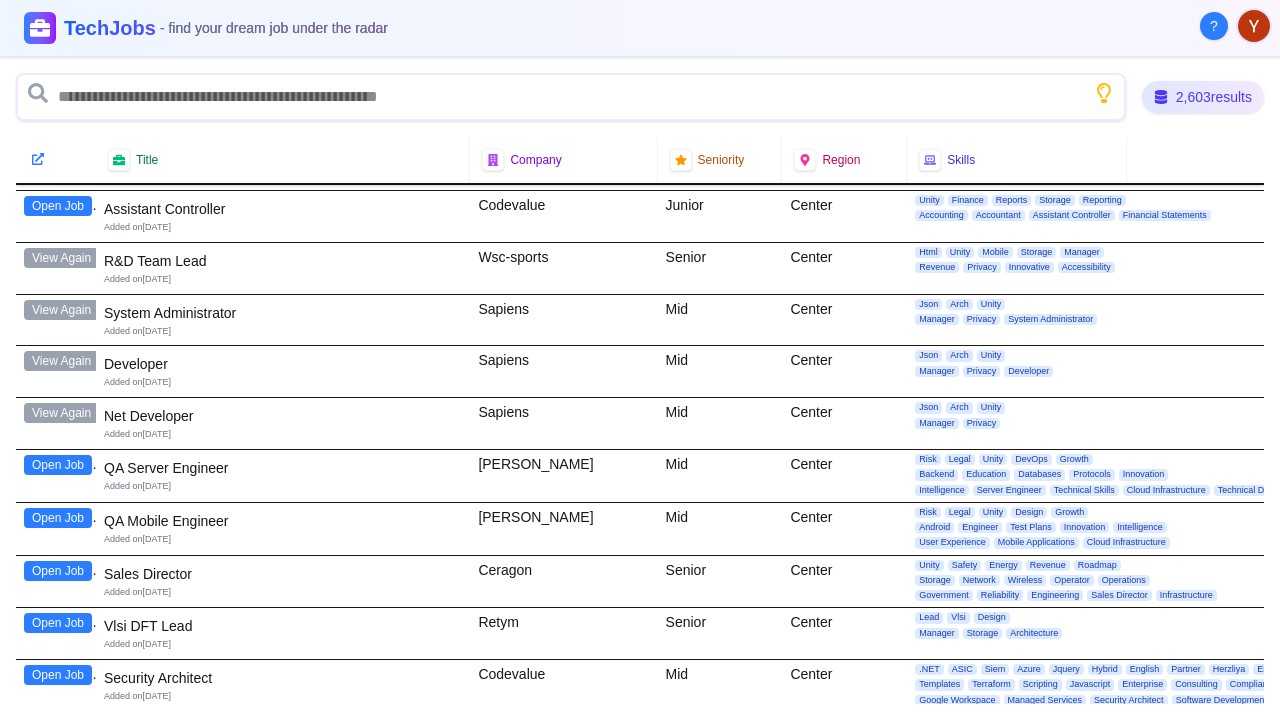 click on "Open Job" at bounding box center [58, 465] 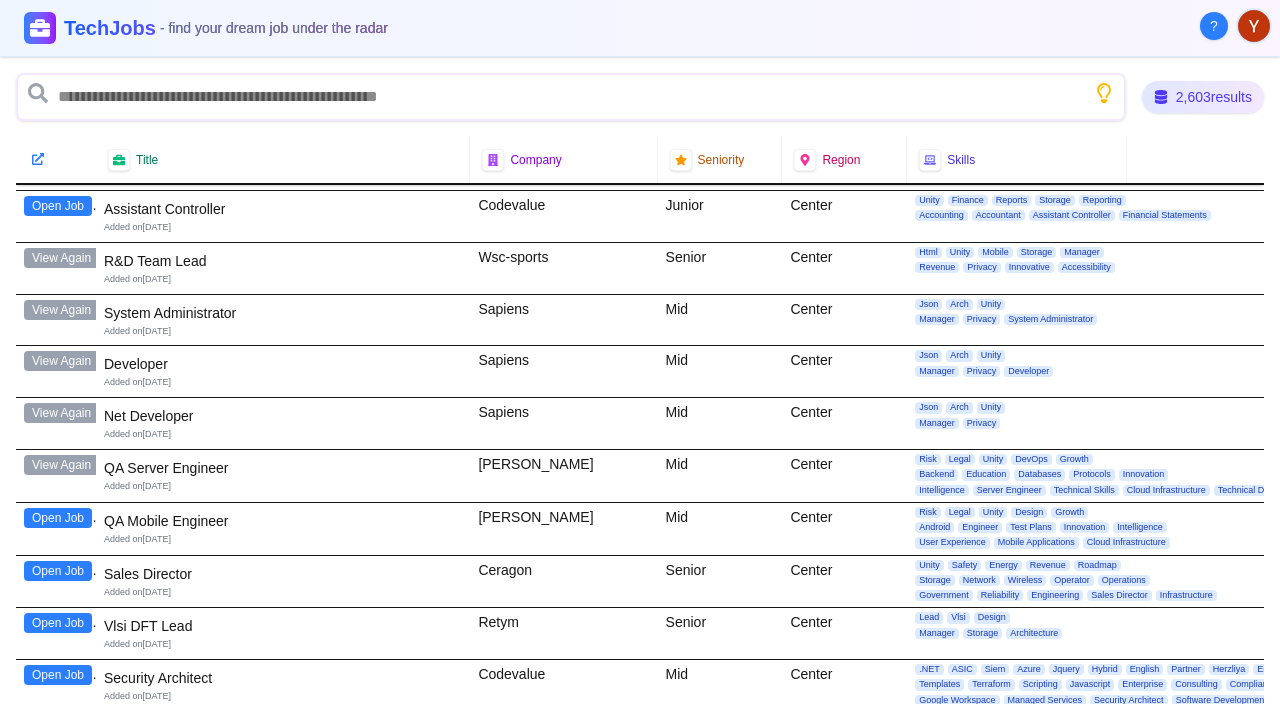 click on "Open Job" at bounding box center [58, 518] 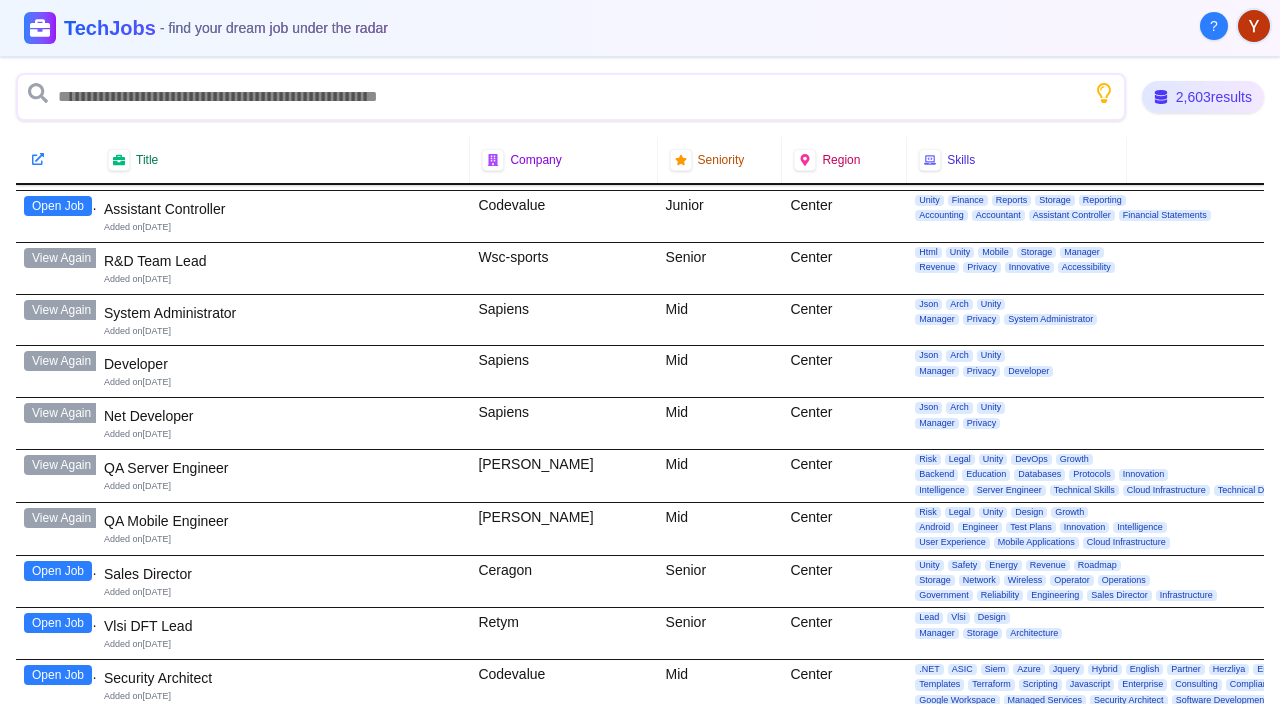 click on "Open Job" at bounding box center [58, 571] 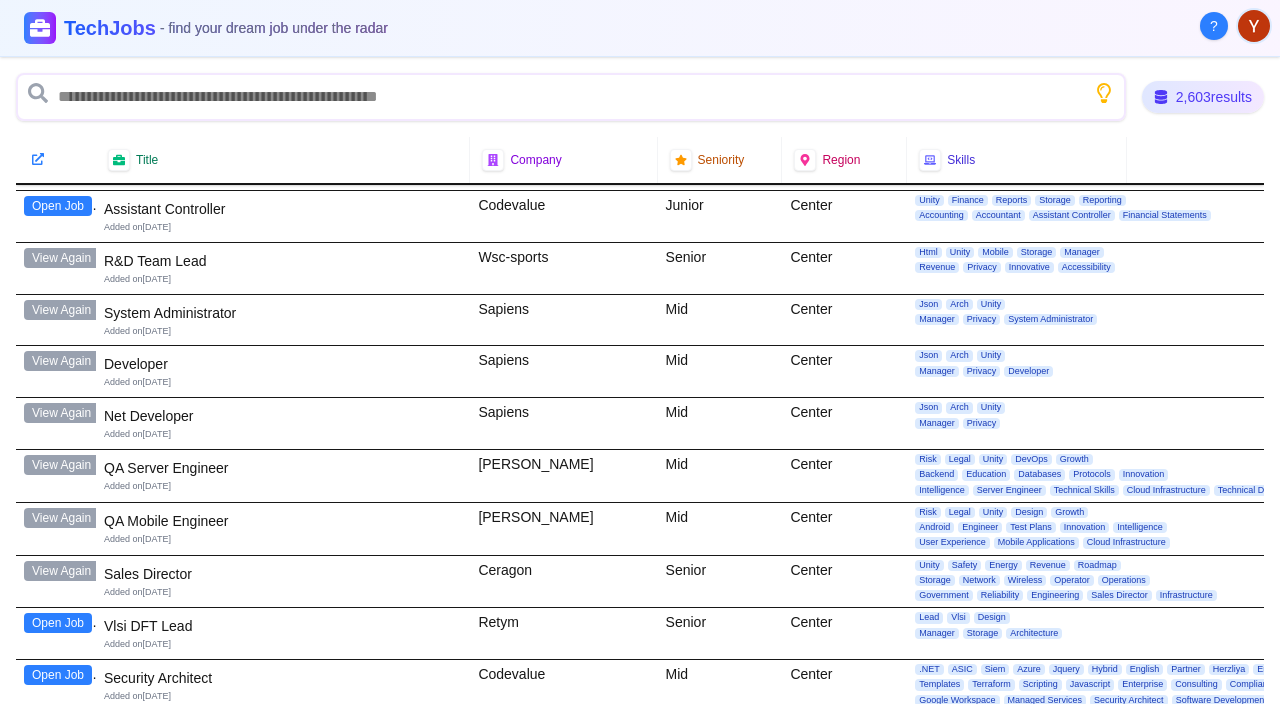 click on "Open Job" at bounding box center (58, 623) 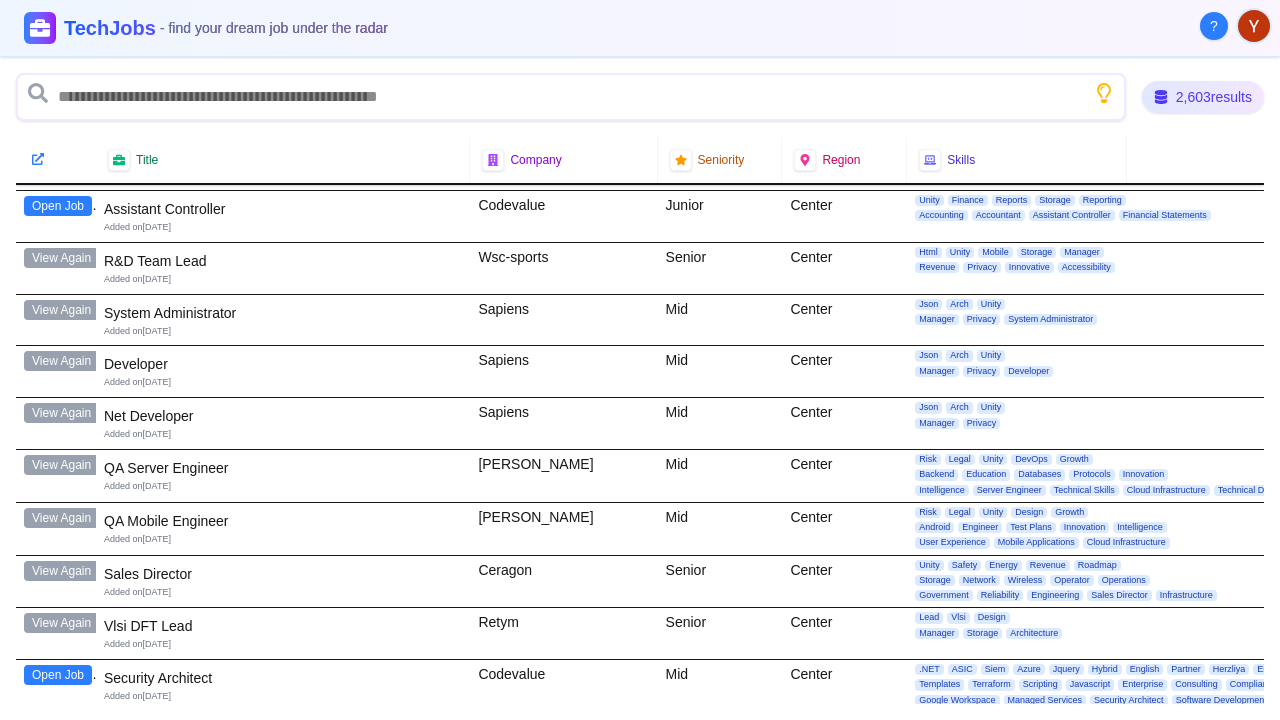 click on "Open Job" at bounding box center (58, 675) 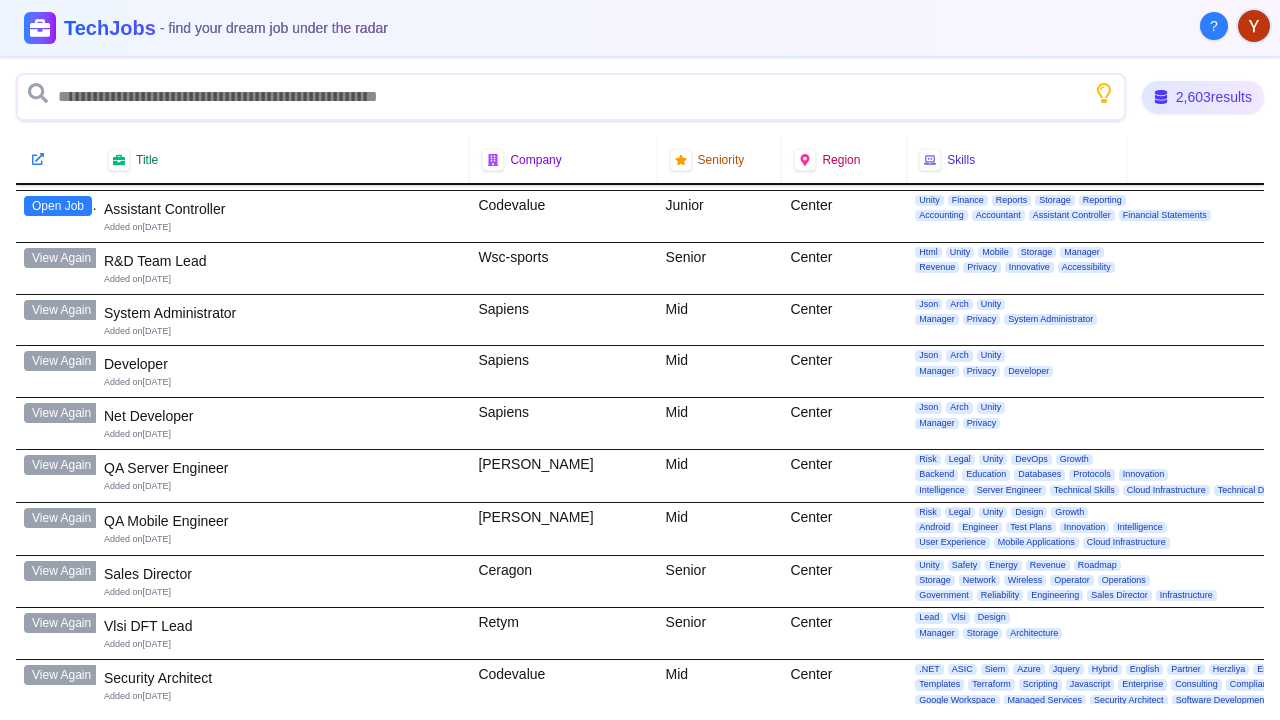 click on "Open Job" at bounding box center [58, 728] 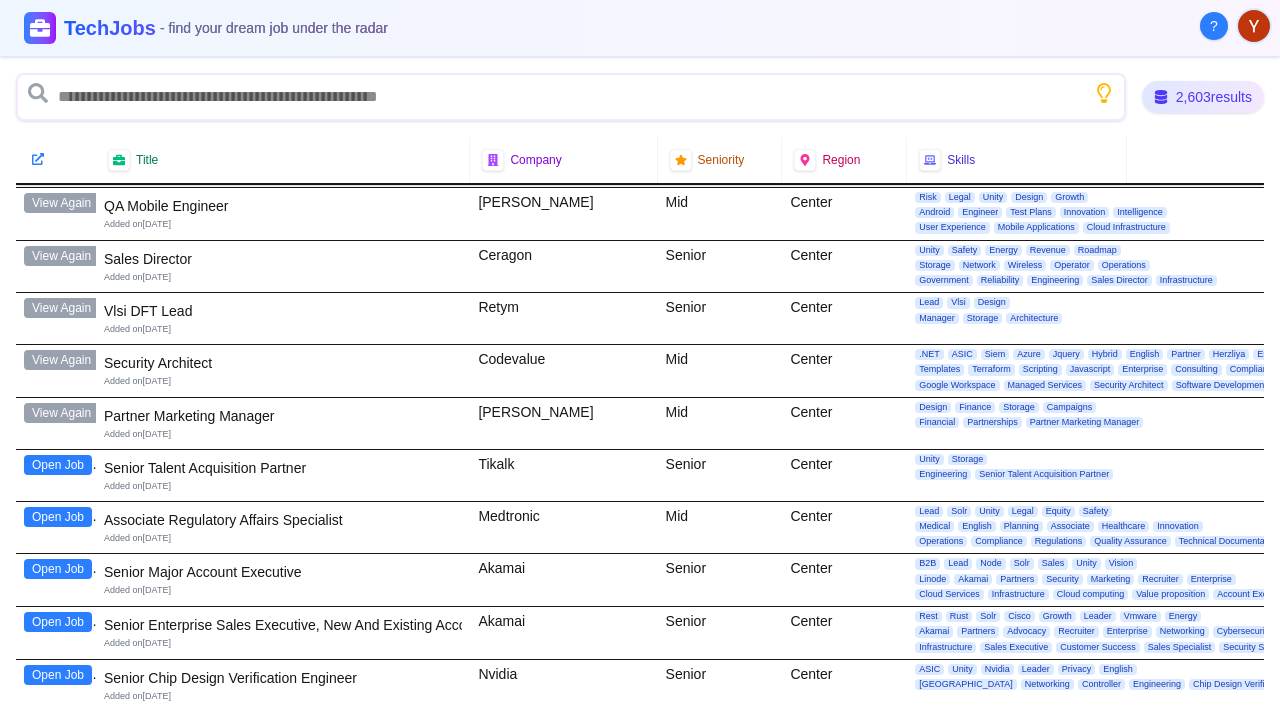 click on "Open Job" at bounding box center (58, 465) 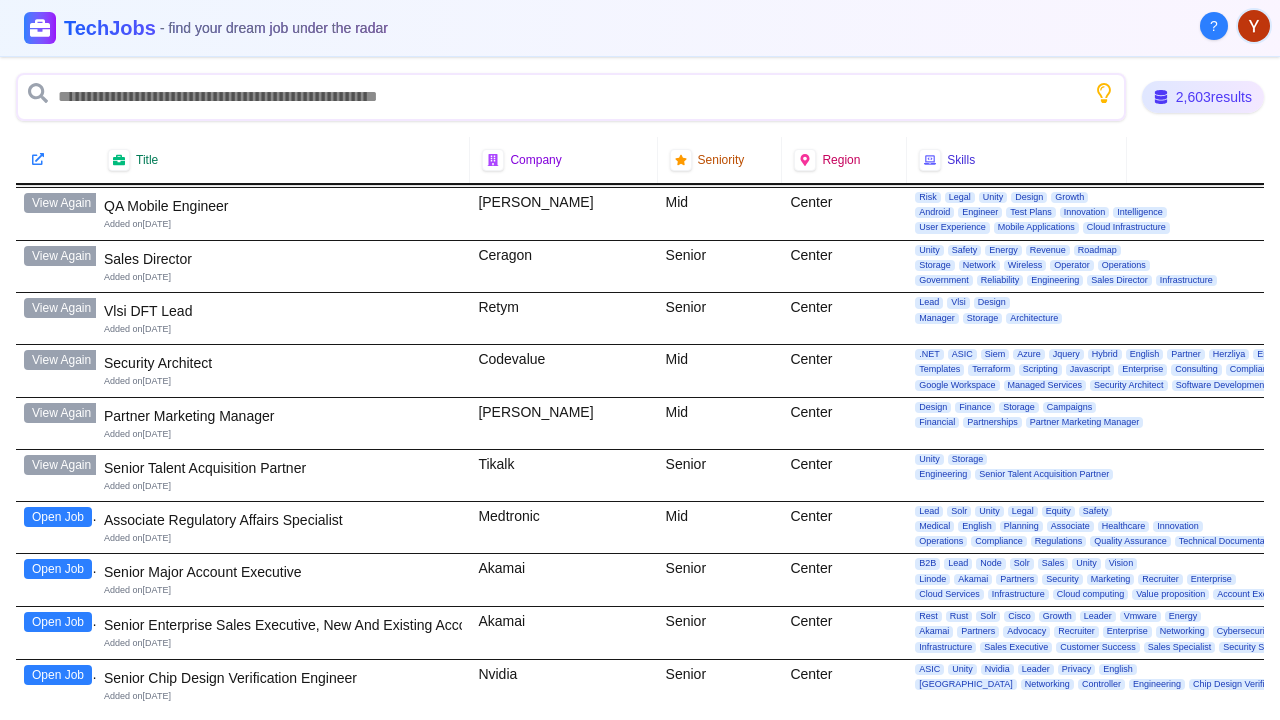 click on "Open Job" at bounding box center [58, 517] 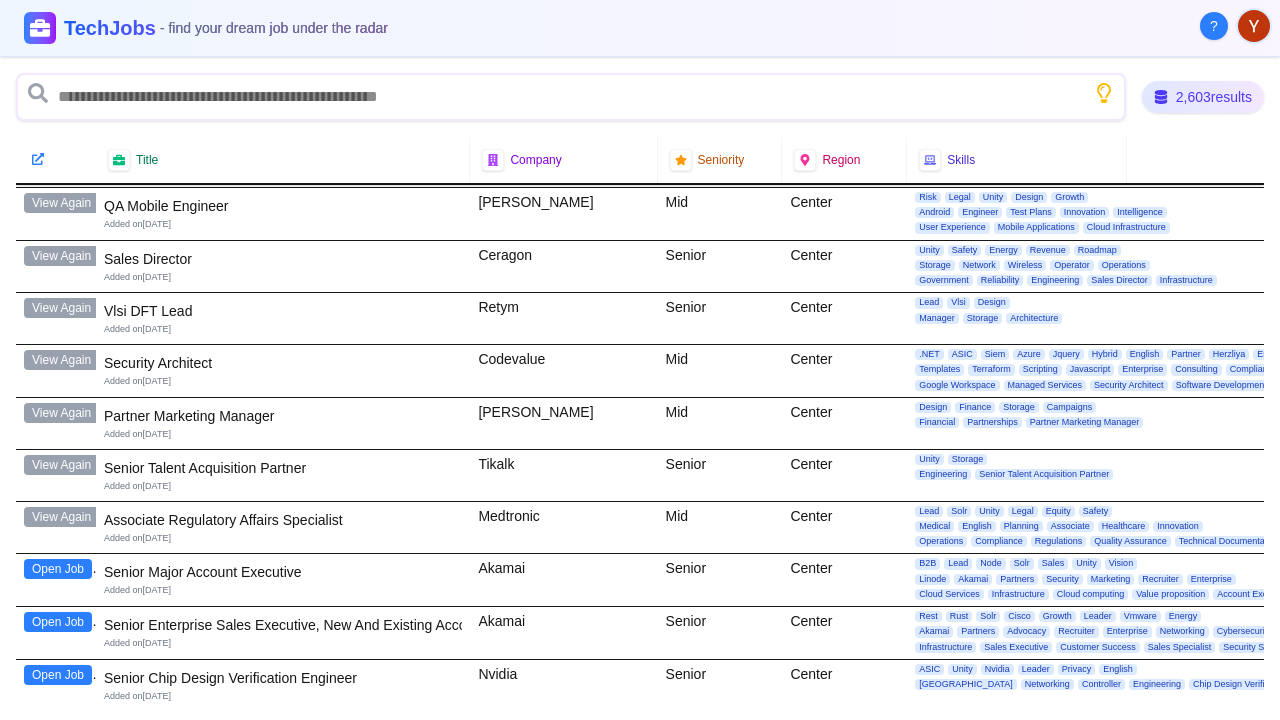click on "Open Job" at bounding box center [58, 569] 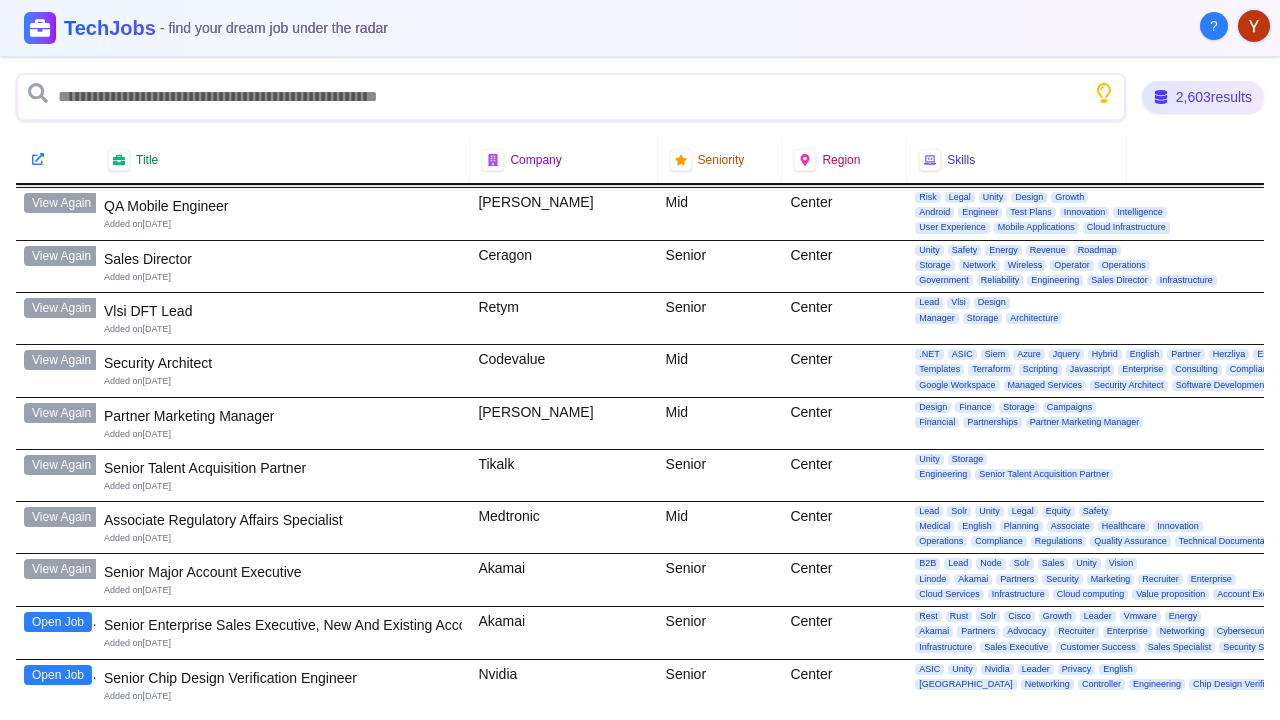 click on "Open Job" at bounding box center [58, 622] 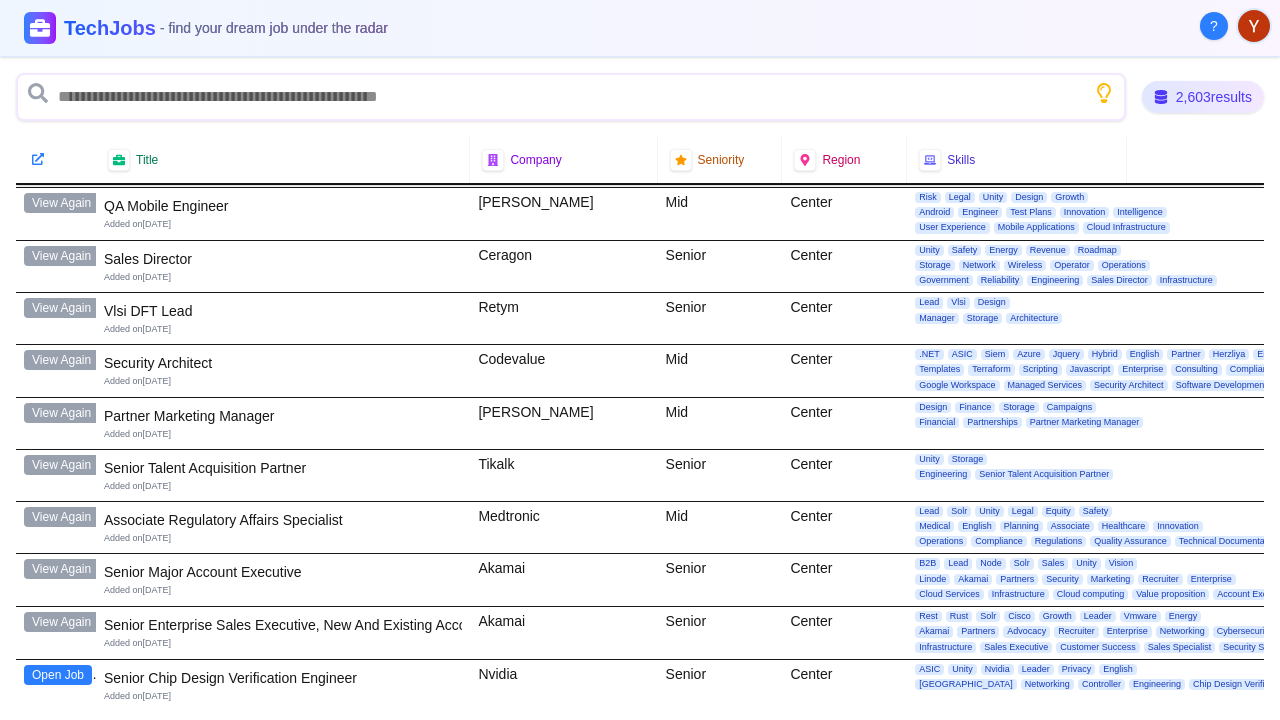 click on "Open Job" at bounding box center (58, 675) 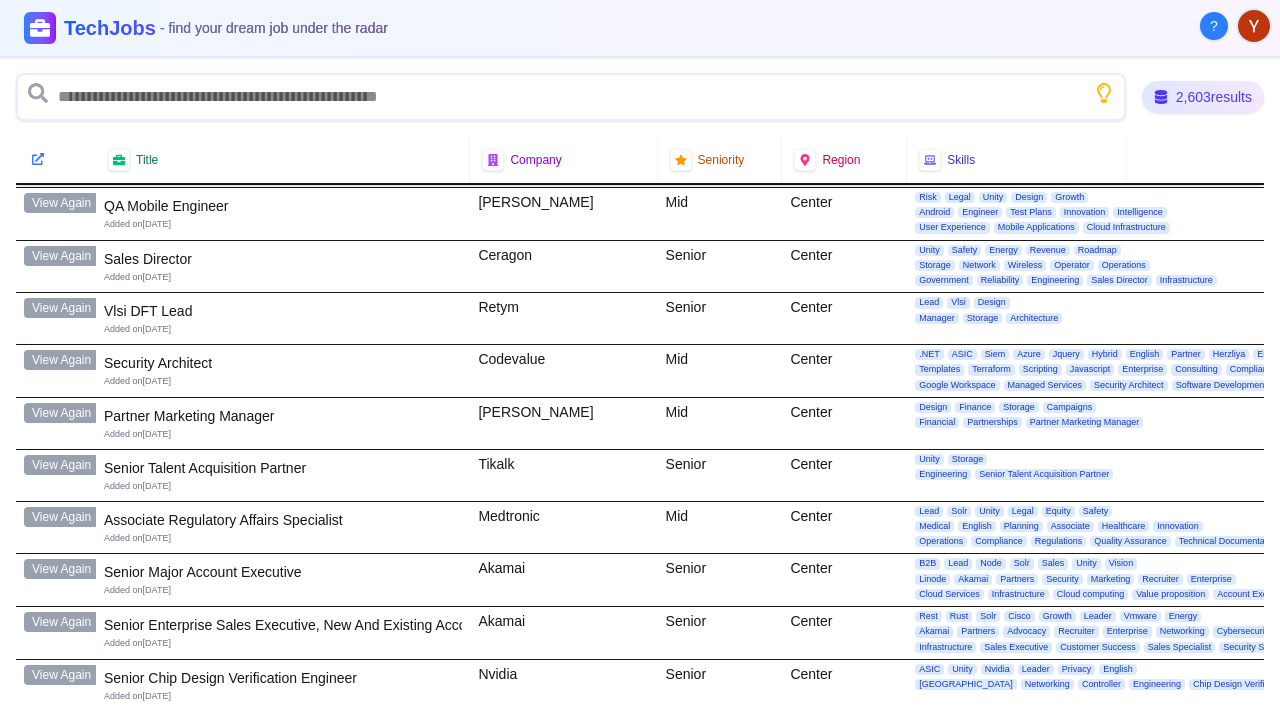 click on "Open Job" at bounding box center (58, 727) 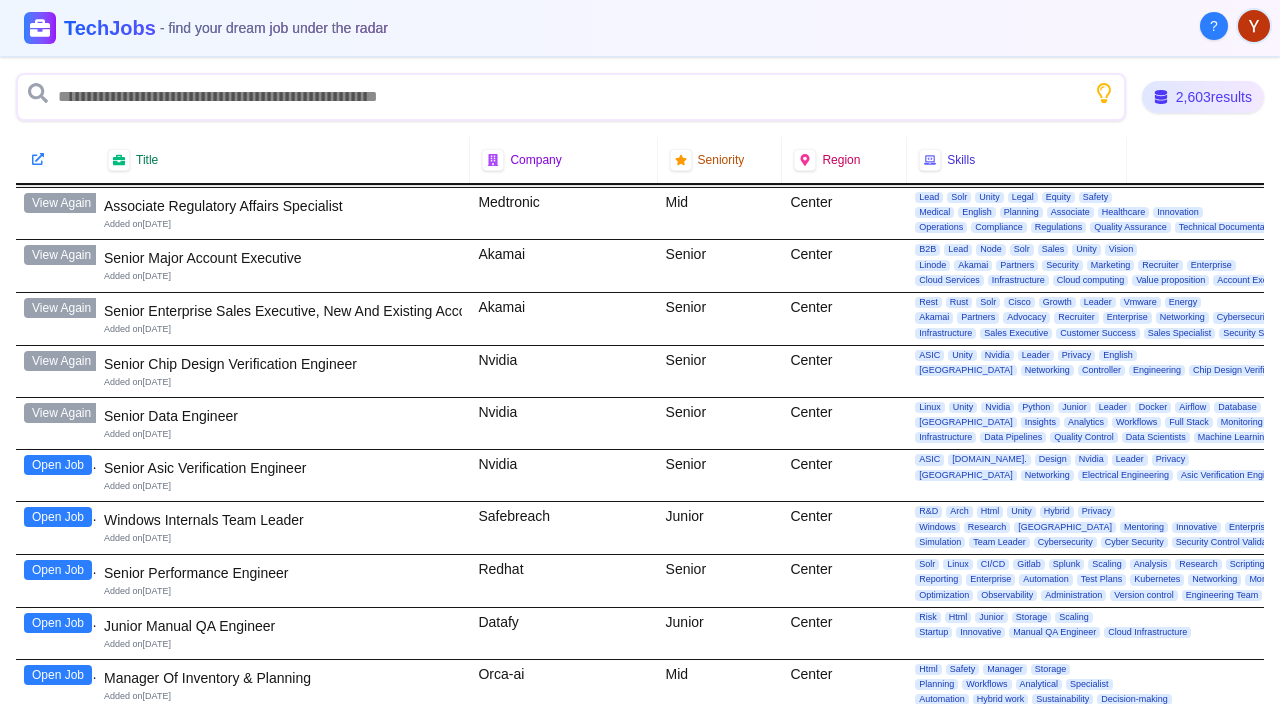 click on "Open Job" at bounding box center (58, 465) 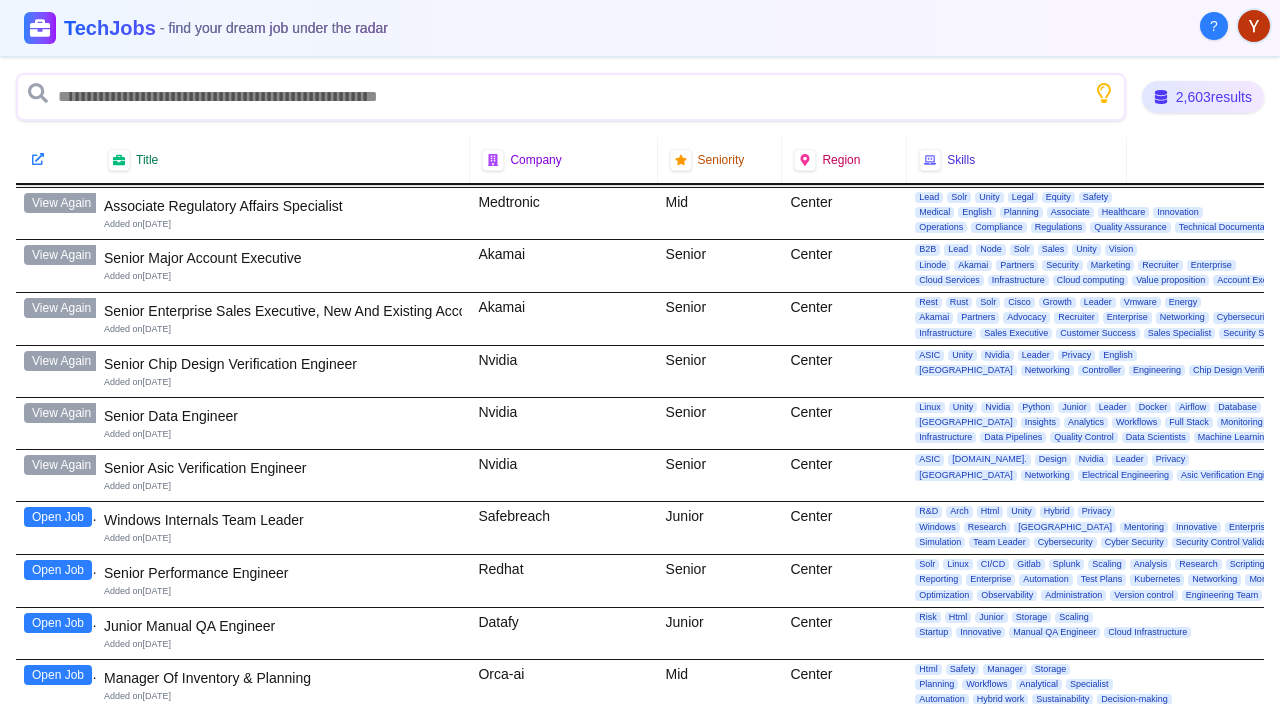 click on "Open Job" at bounding box center [58, 570] 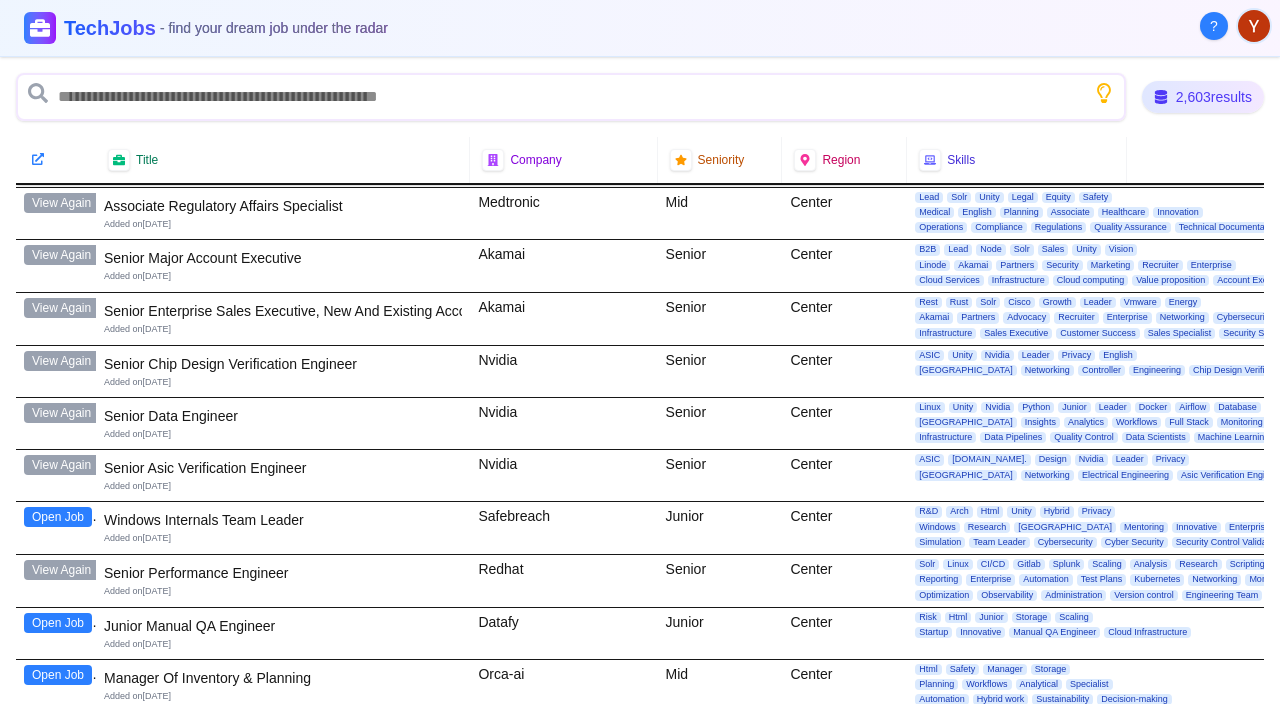 click on "Open Job" at bounding box center (58, 675) 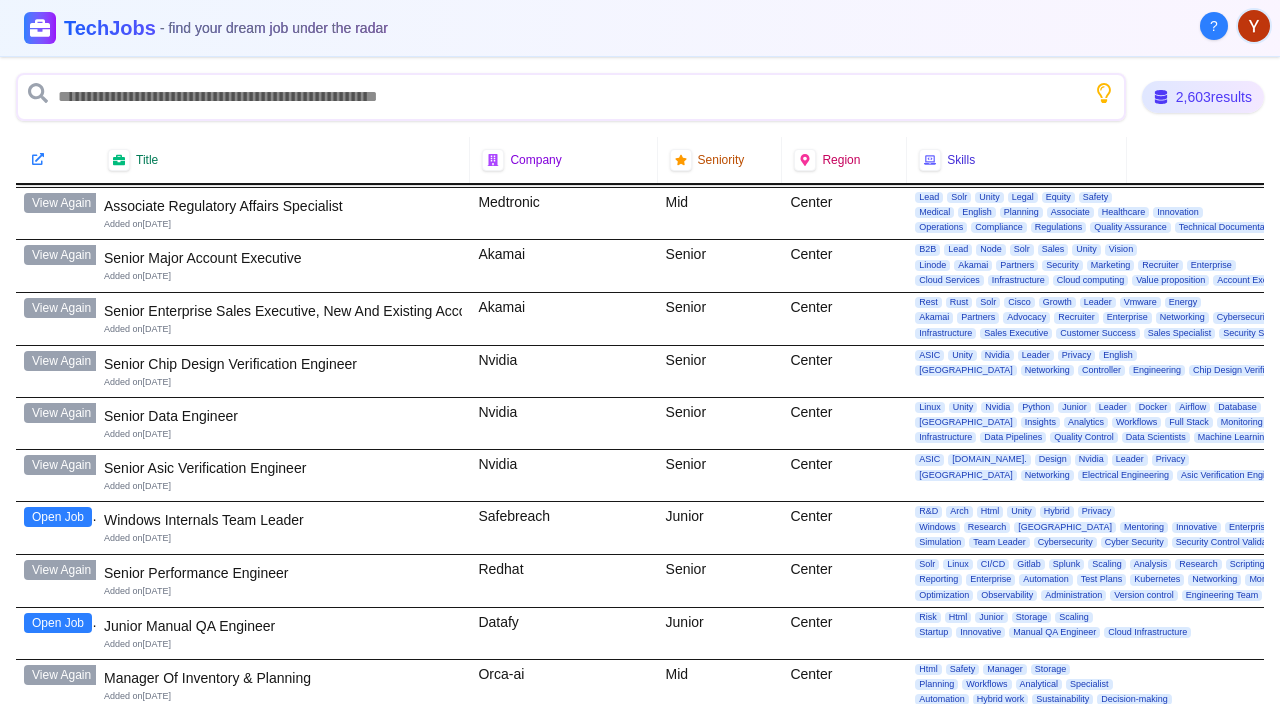 click on "Open Job" at bounding box center [58, 727] 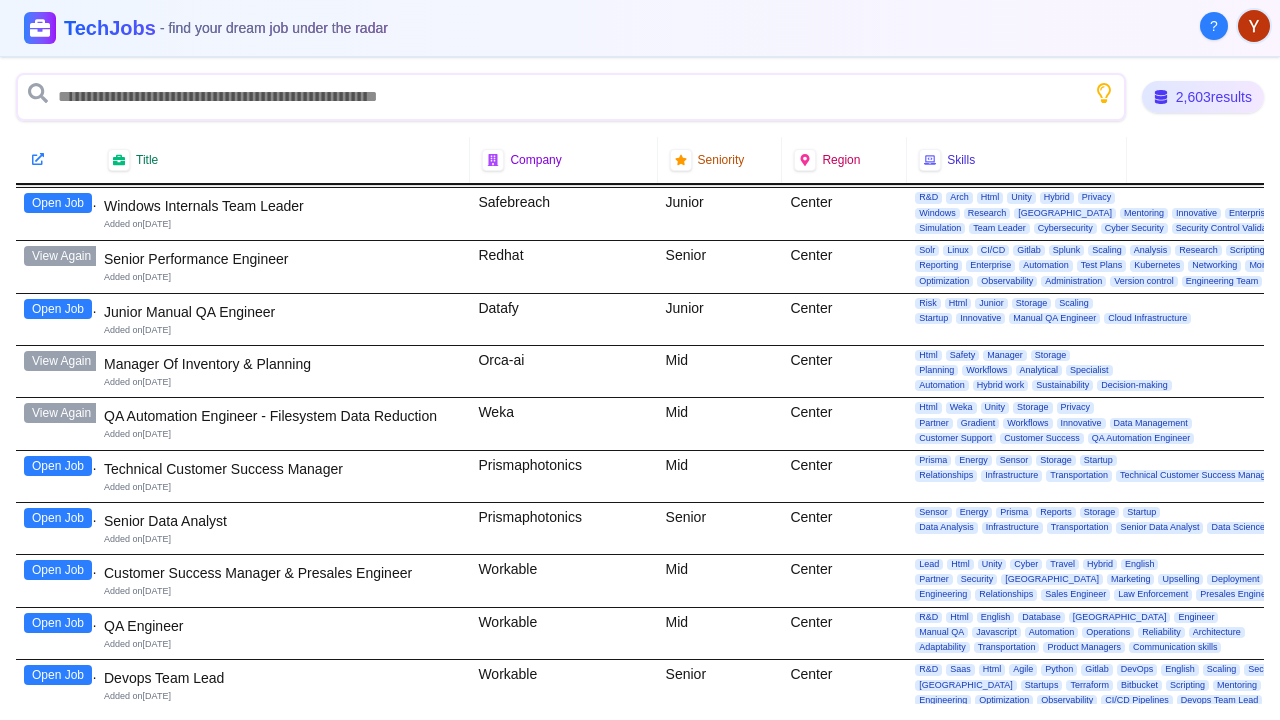click on "Open Job" at bounding box center [58, 466] 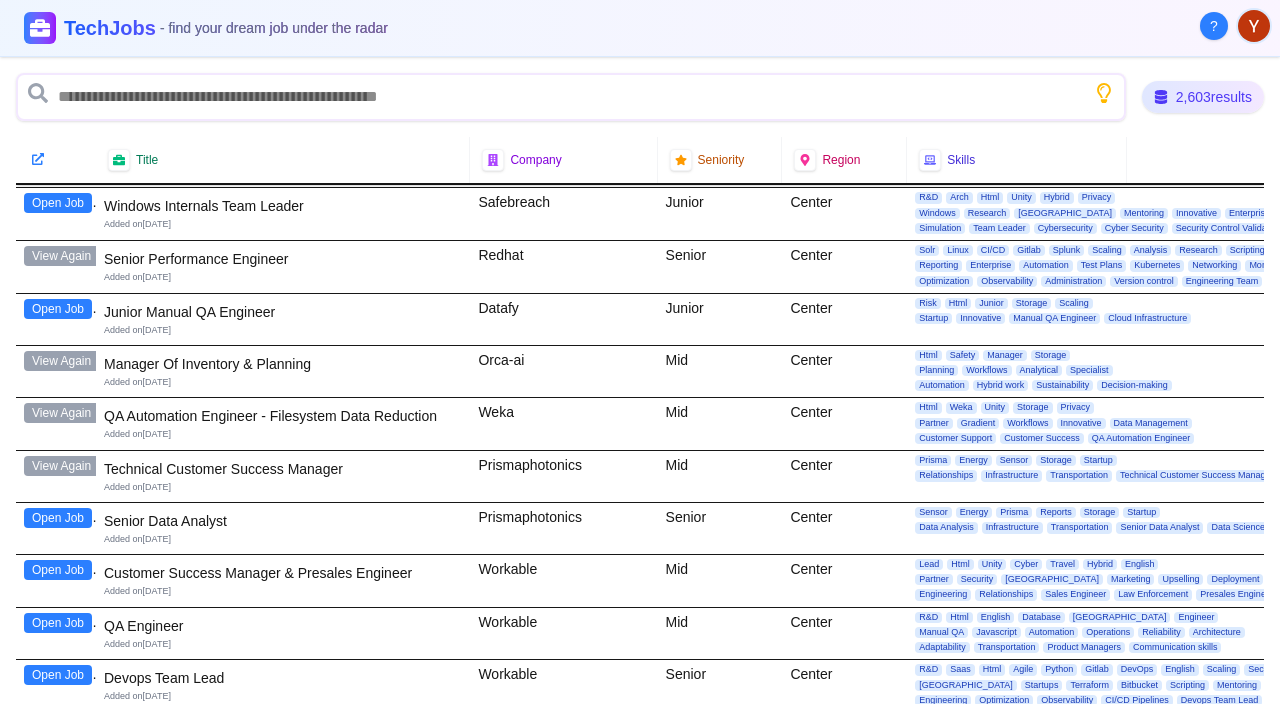 click on "Open Job" at bounding box center (58, 518) 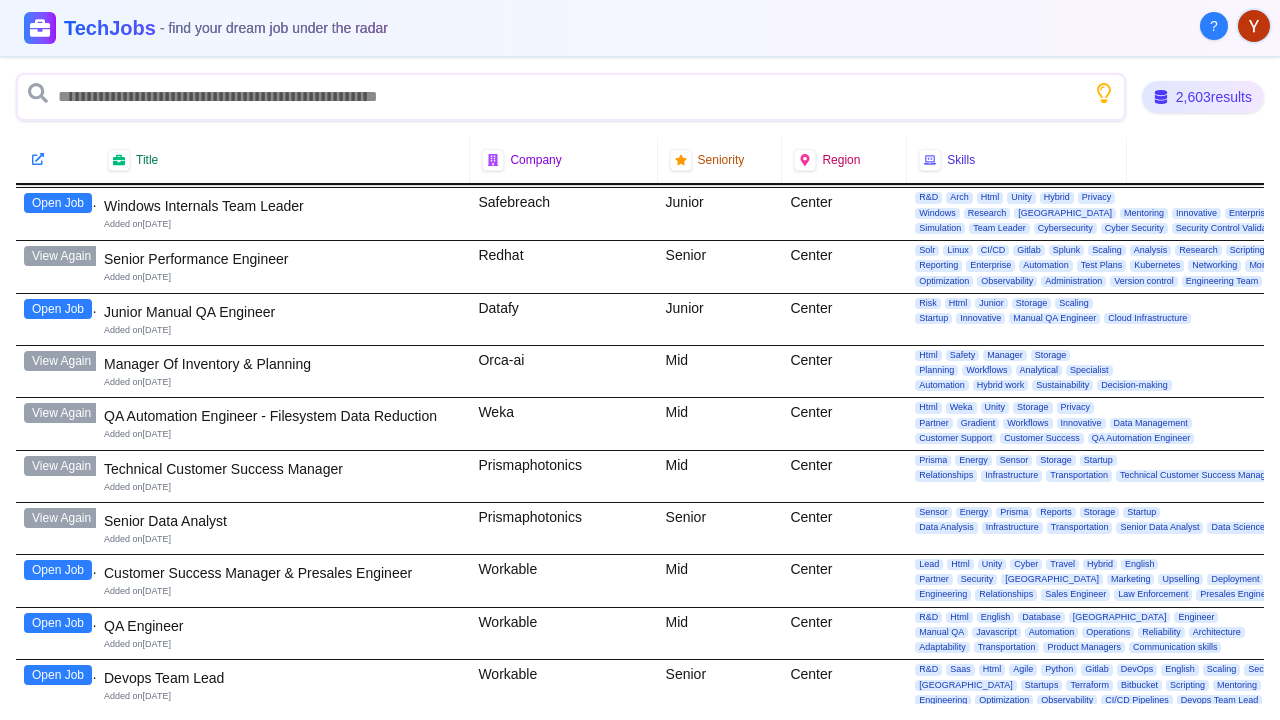 click on "Open Job" at bounding box center [58, 570] 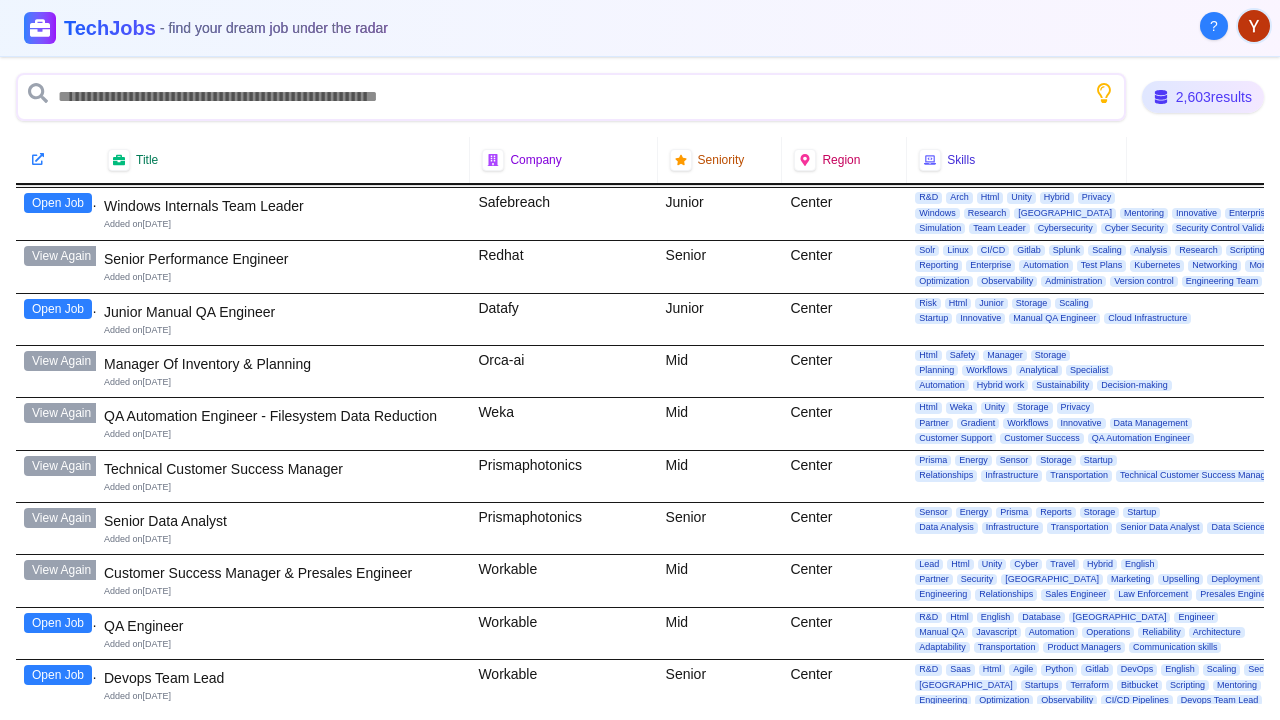 click on "Open Job" at bounding box center [58, 623] 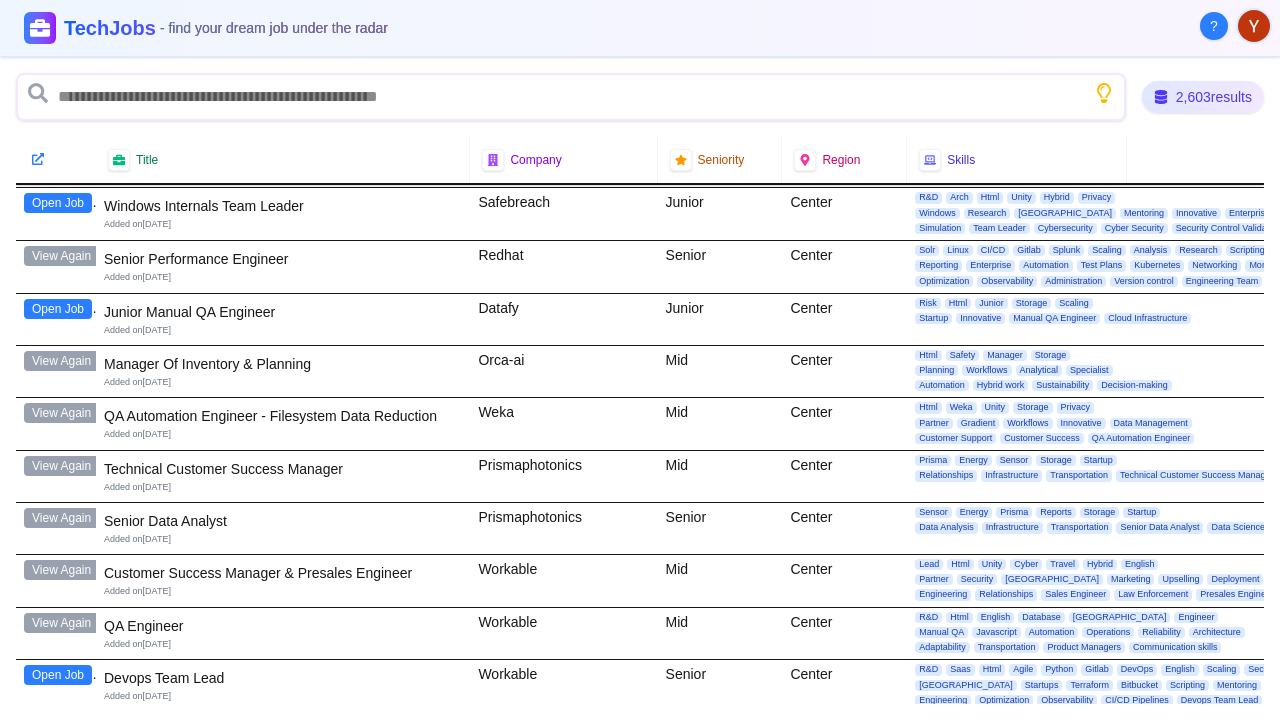 click on "Open Job" at bounding box center (58, 675) 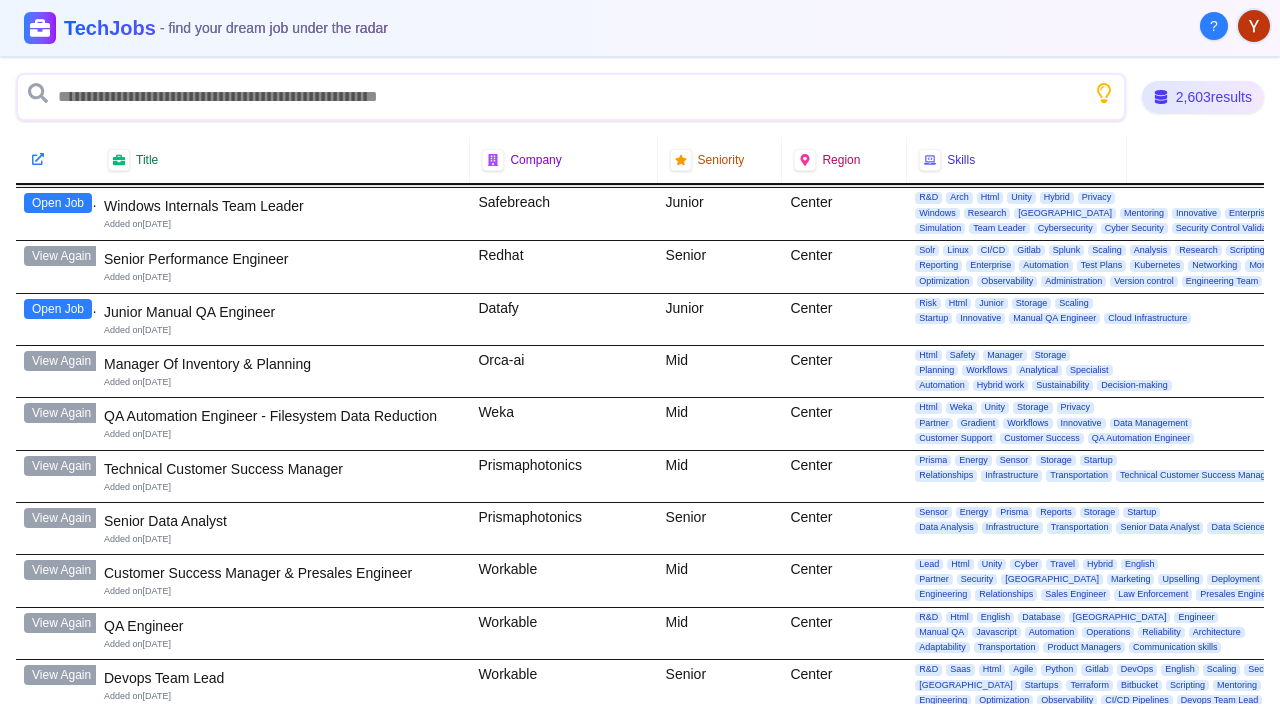 click on "Open Job" at bounding box center [58, 728] 